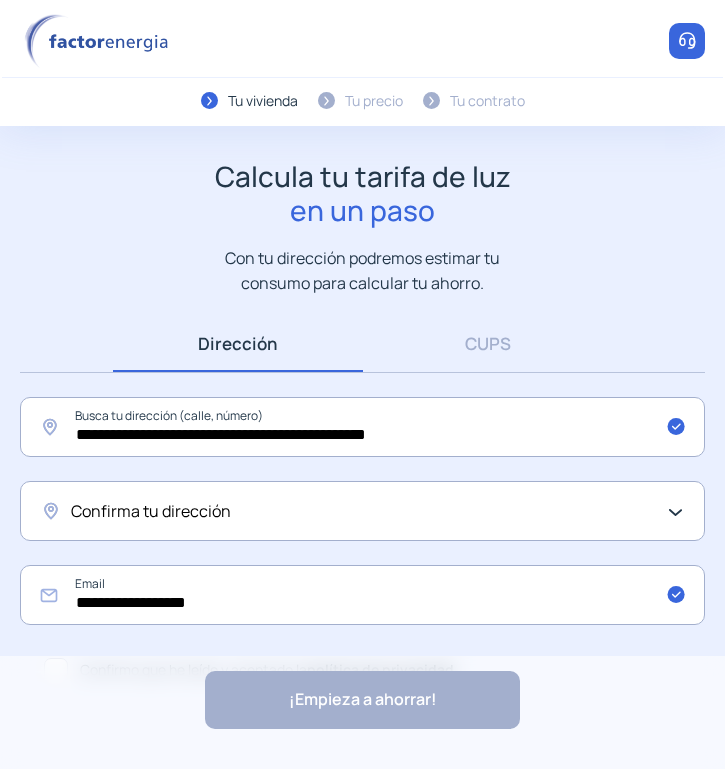 scroll, scrollTop: 0, scrollLeft: 0, axis: both 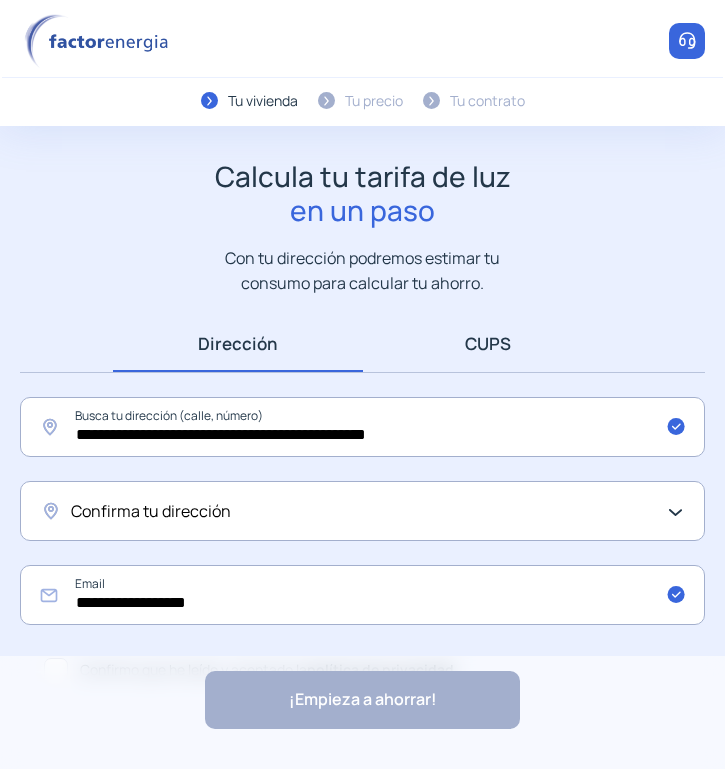 click on "CUPS" at bounding box center (488, 343) 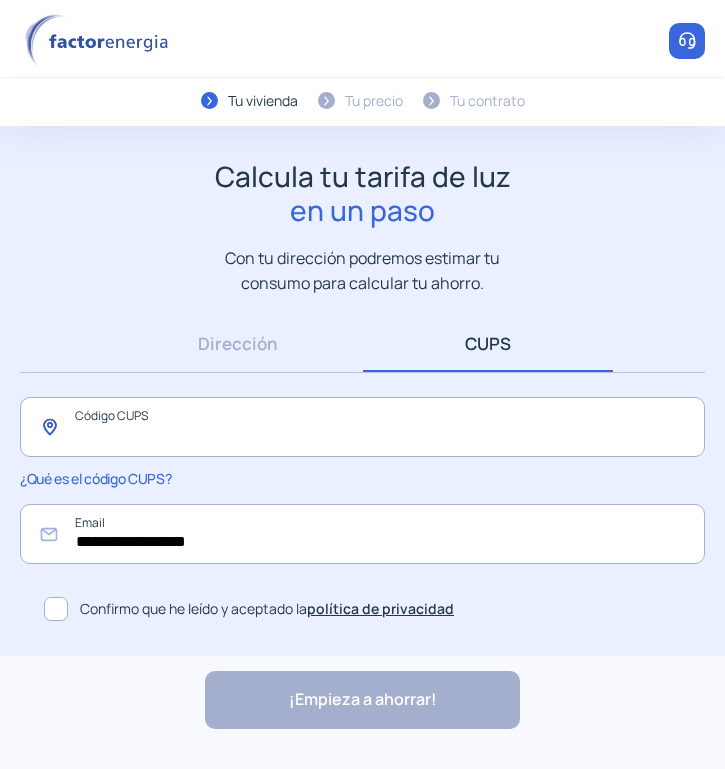 click 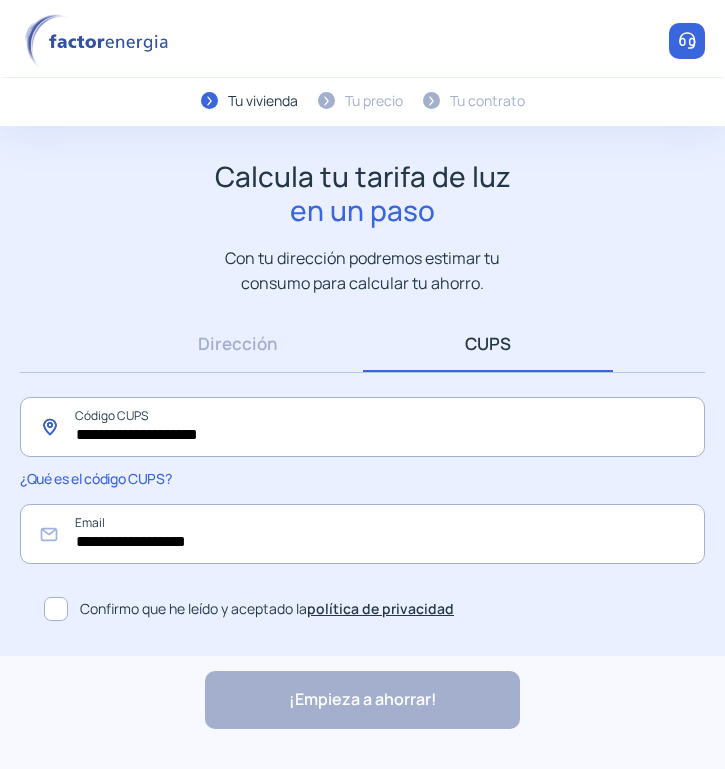 type on "**********" 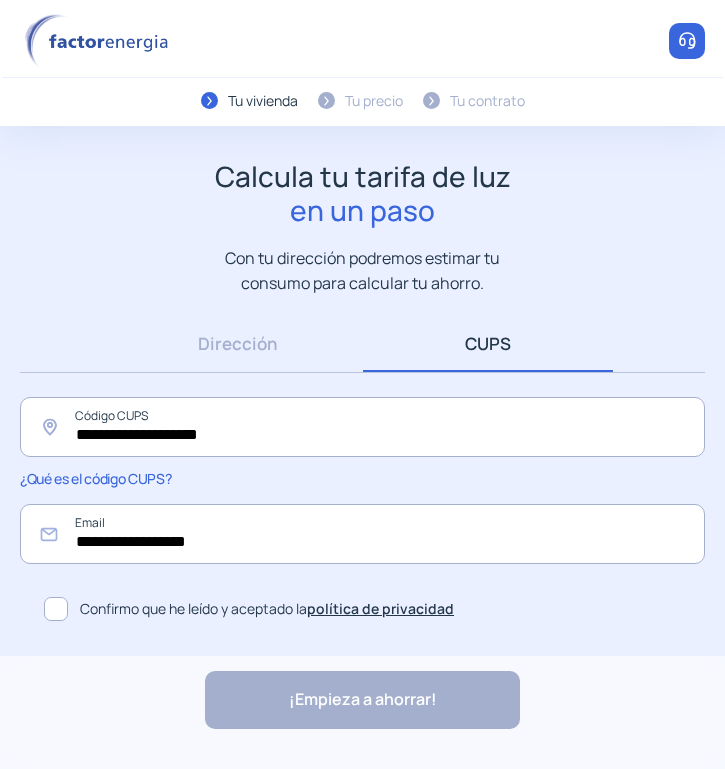 click 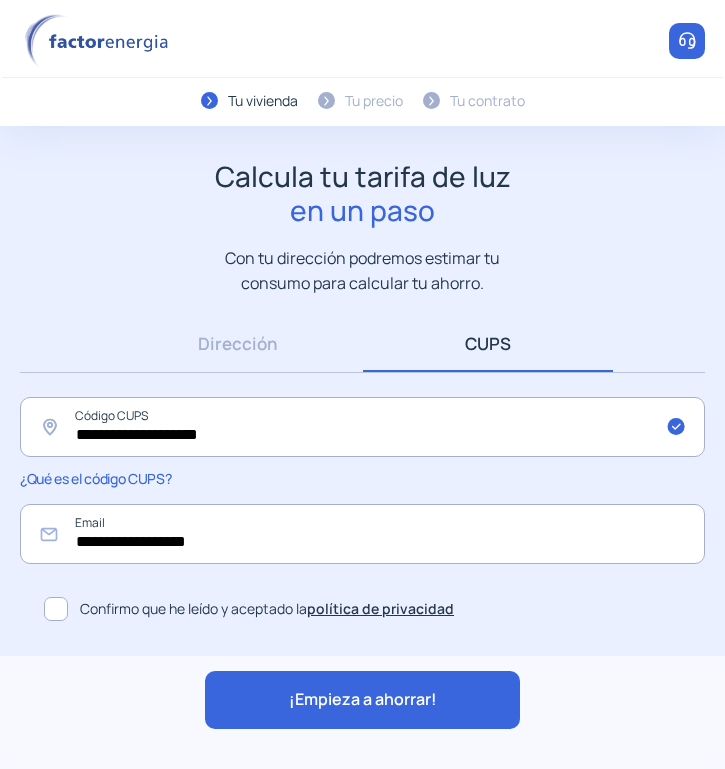 click on "¡Empieza a ahorrar!" 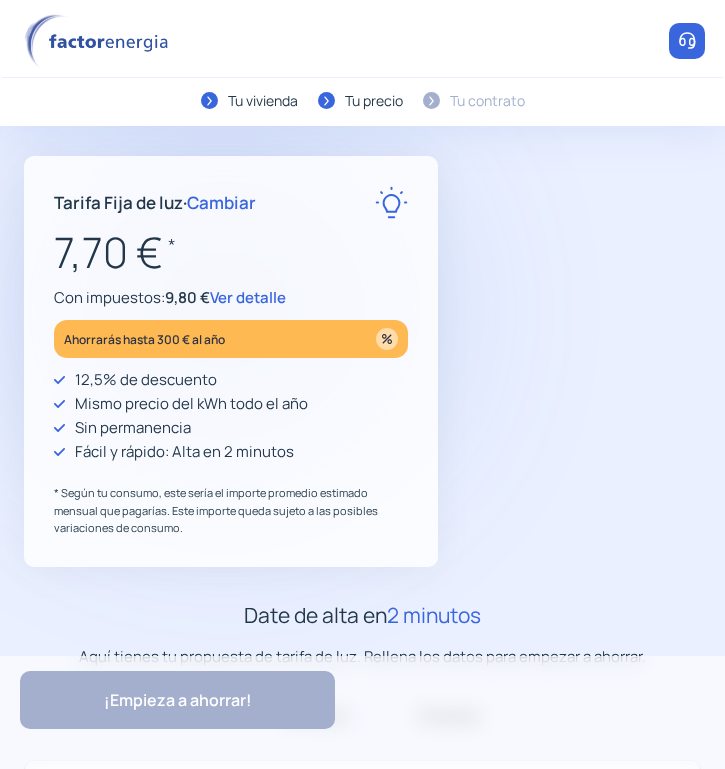 type on "*******" 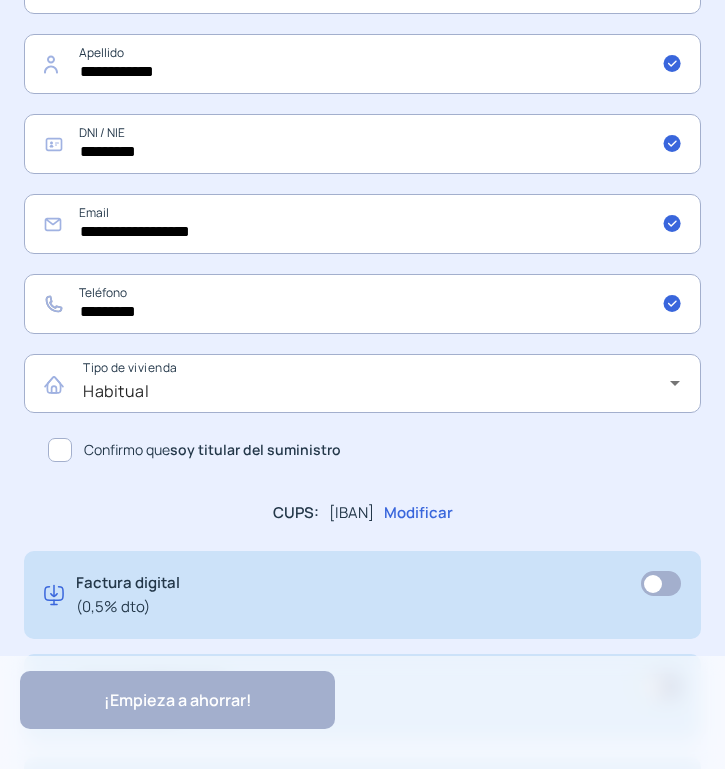 scroll, scrollTop: 1000, scrollLeft: 0, axis: vertical 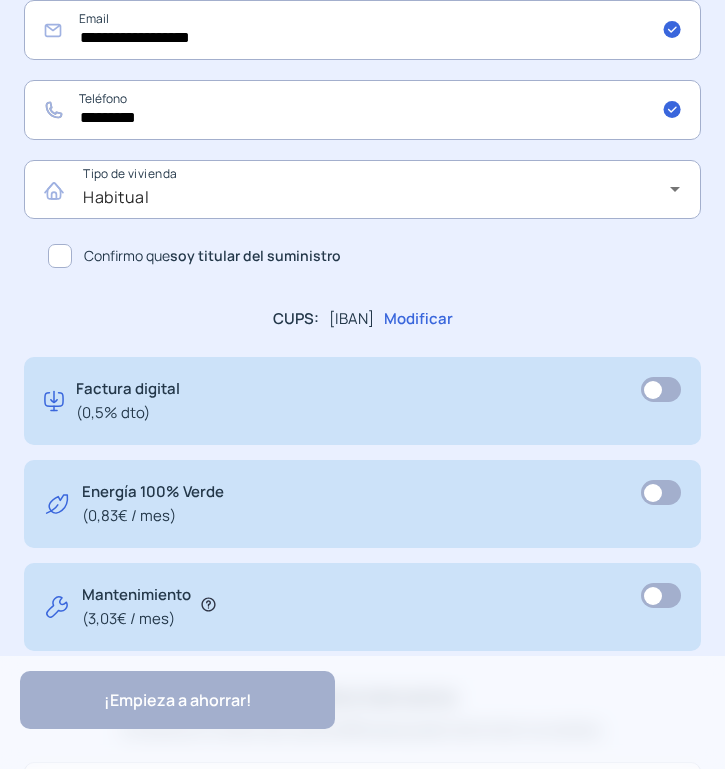 click on "Confirmo que  soy titular del suministro" 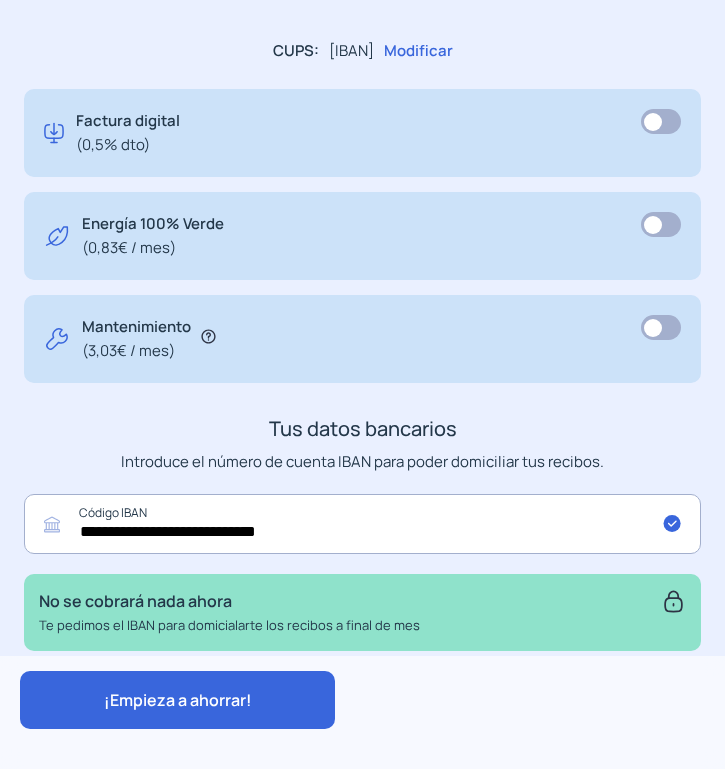 scroll, scrollTop: 1295, scrollLeft: 0, axis: vertical 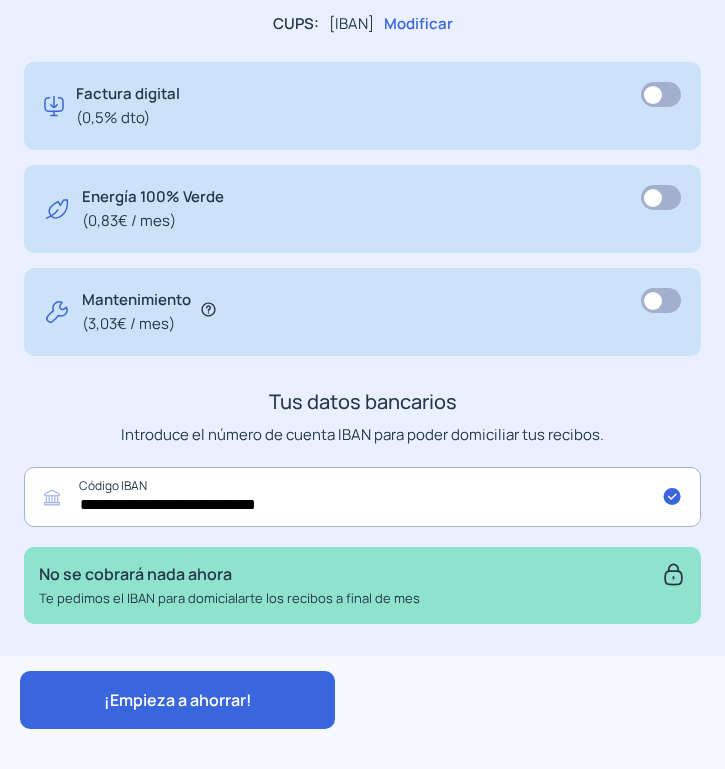 click on "¡Empieza a ahorrar!" 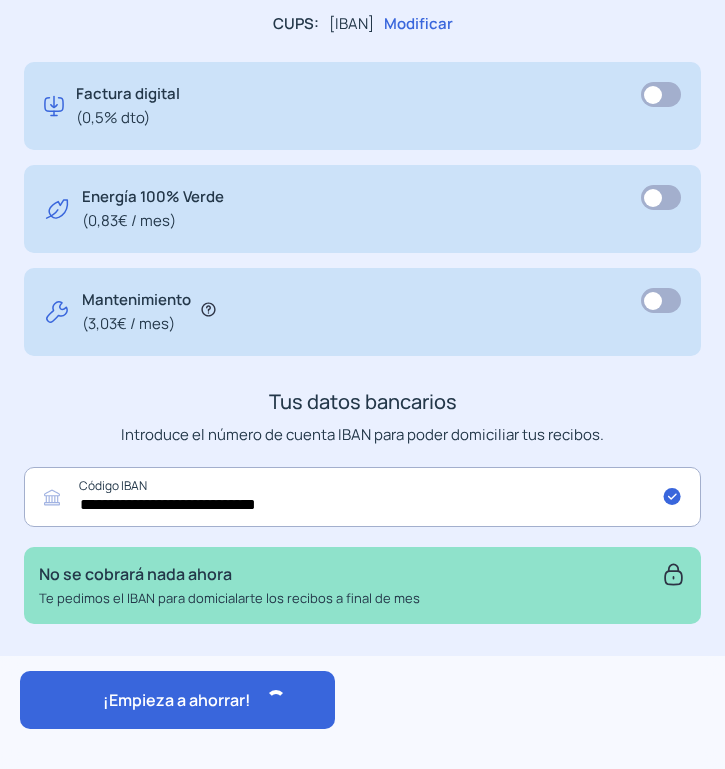 scroll, scrollTop: 0, scrollLeft: 0, axis: both 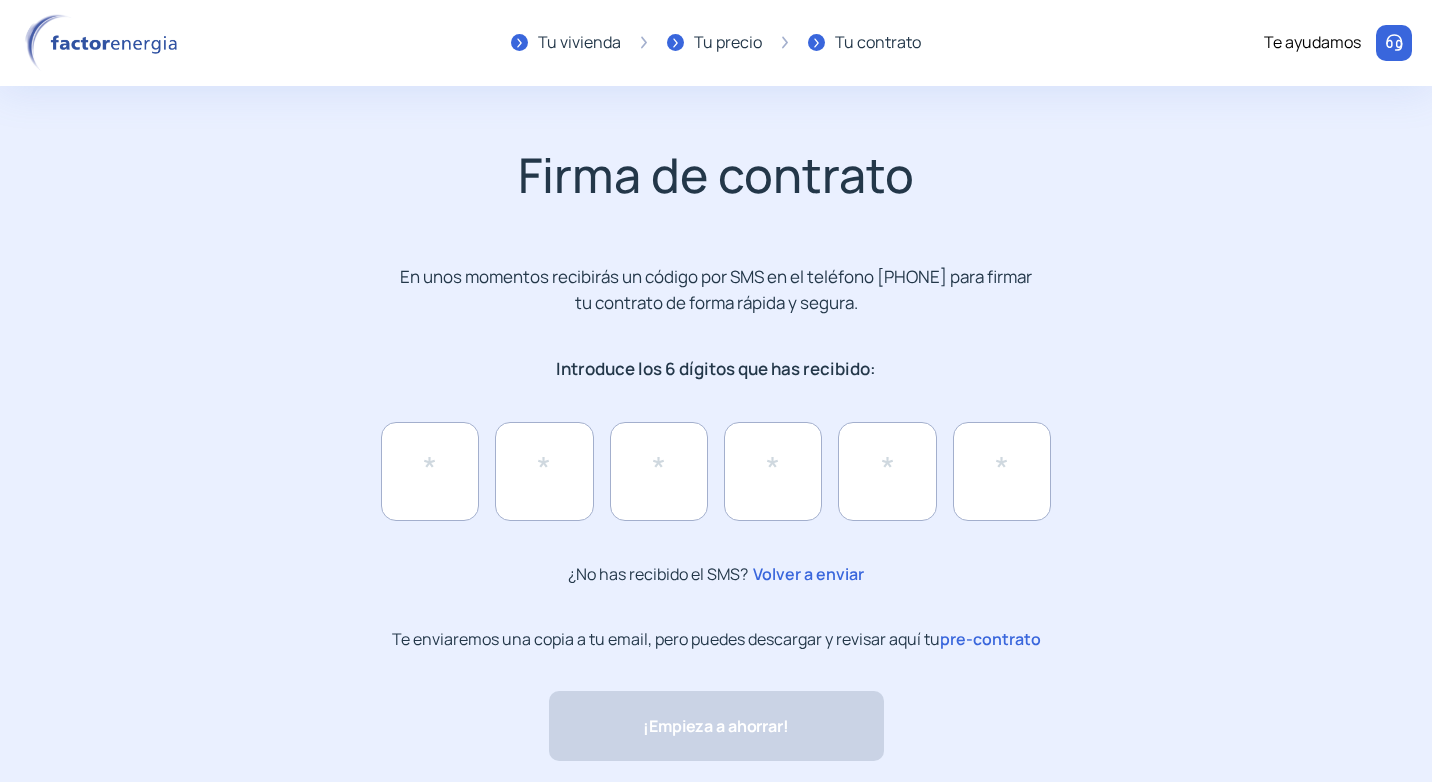 click on "pre-contrato" 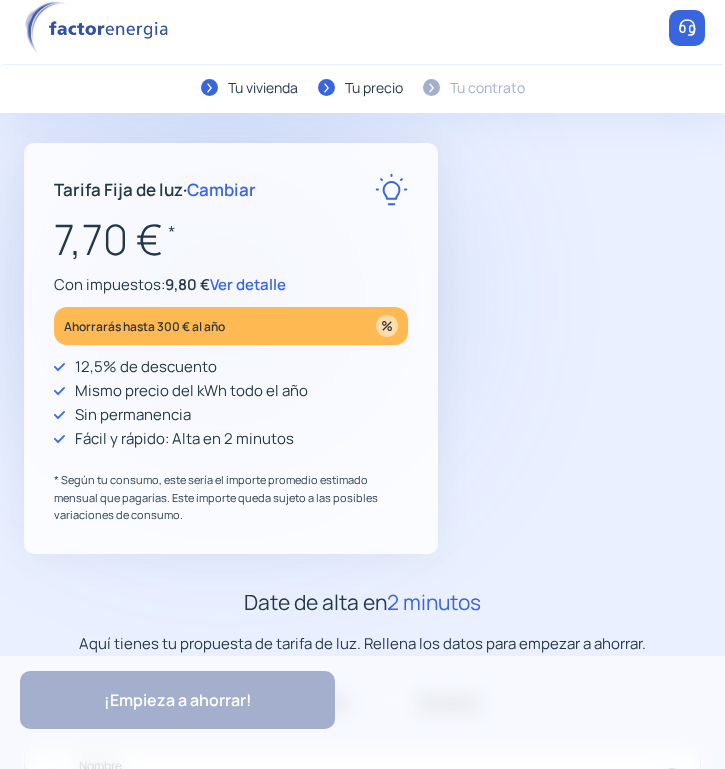 scroll, scrollTop: 0, scrollLeft: 0, axis: both 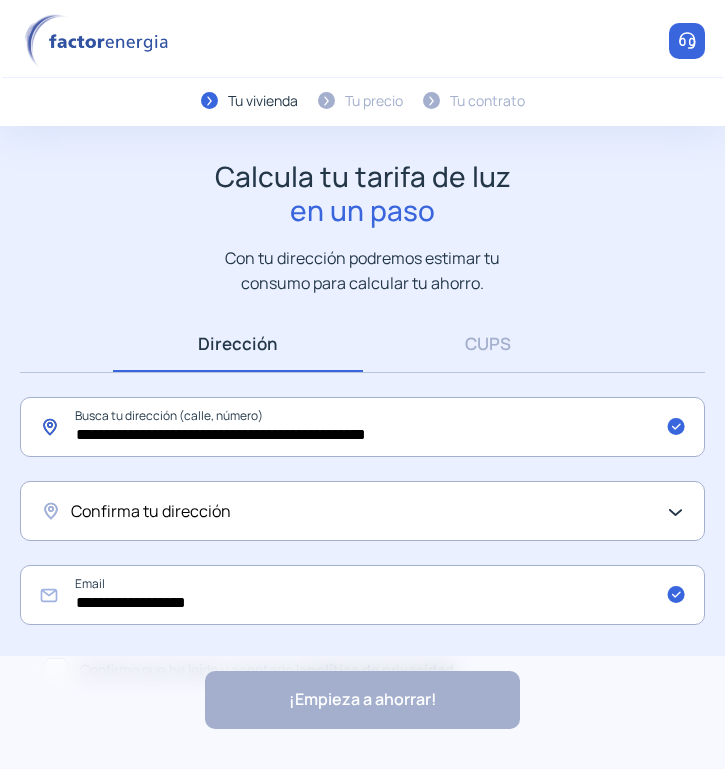 drag, startPoint x: 446, startPoint y: 437, endPoint x: -14, endPoint y: 427, distance: 460.10867 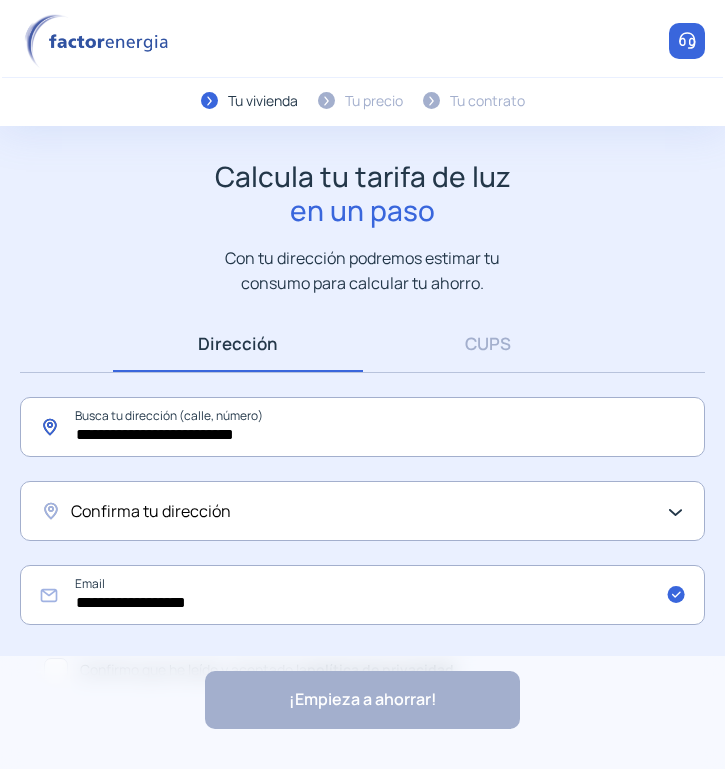 click on "**********" 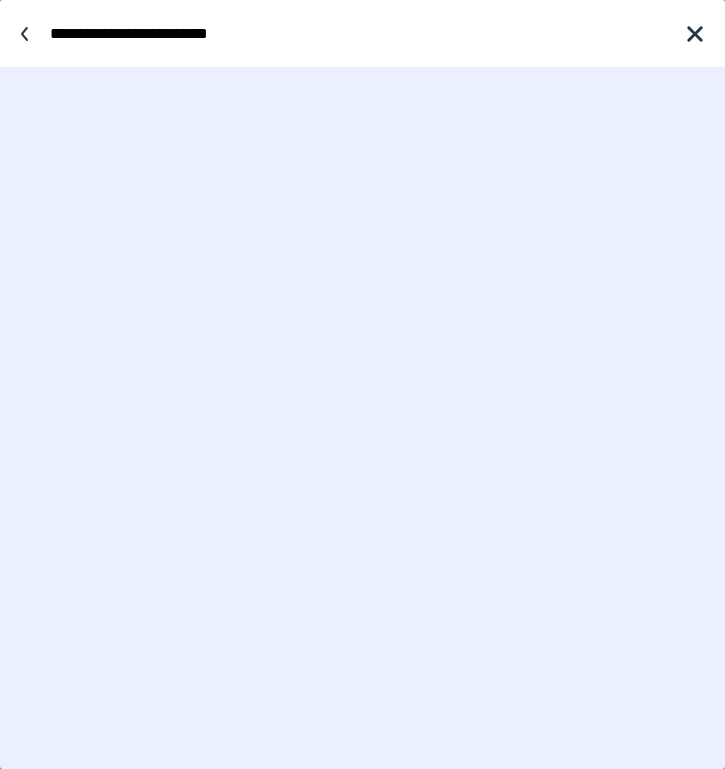 type on "**********" 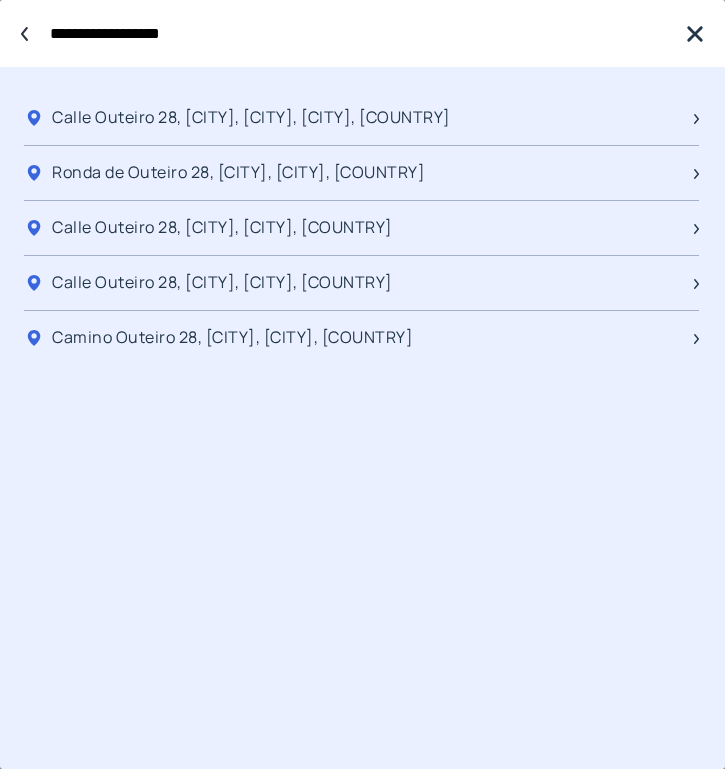 type on "**********" 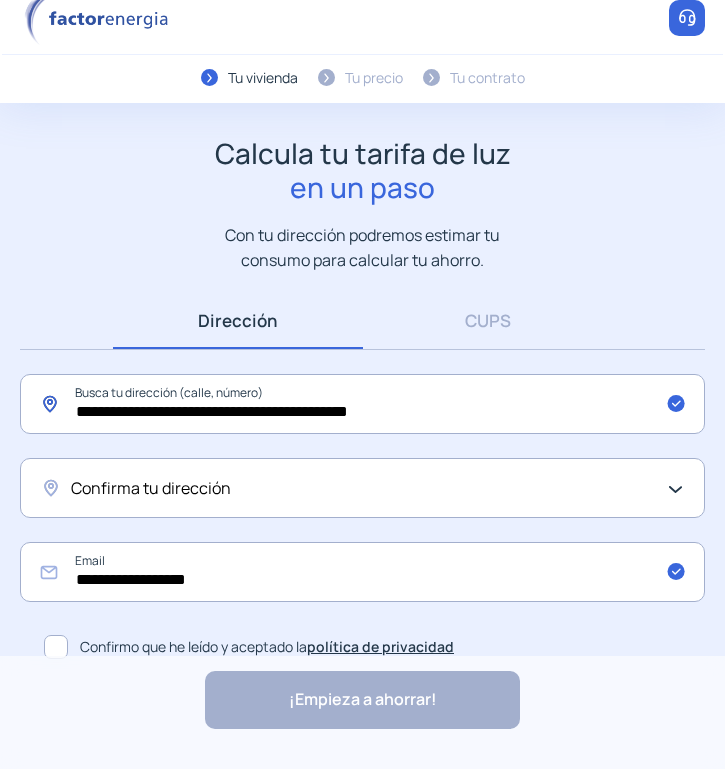 scroll, scrollTop: 43, scrollLeft: 0, axis: vertical 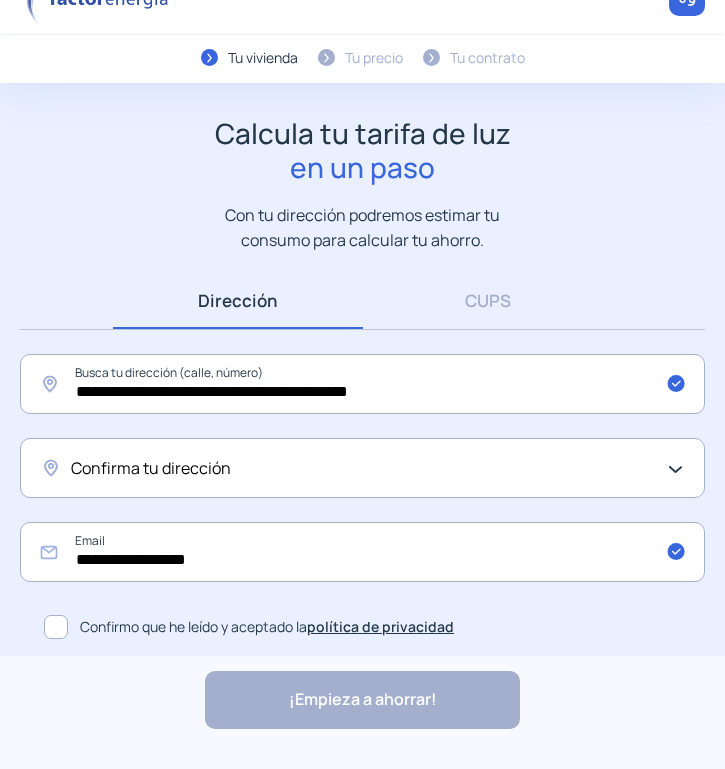 click on "Confirma tu dirección" 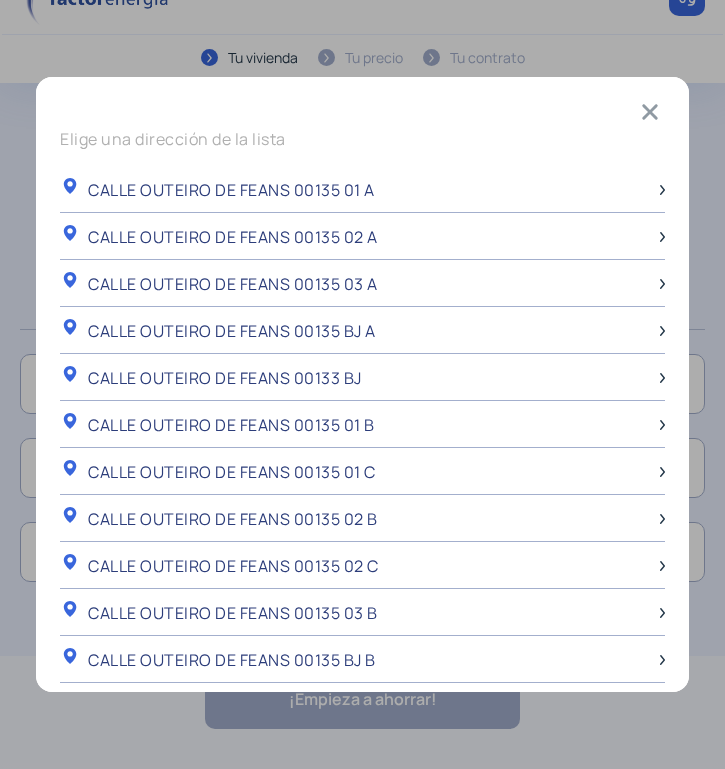 scroll, scrollTop: 0, scrollLeft: 0, axis: both 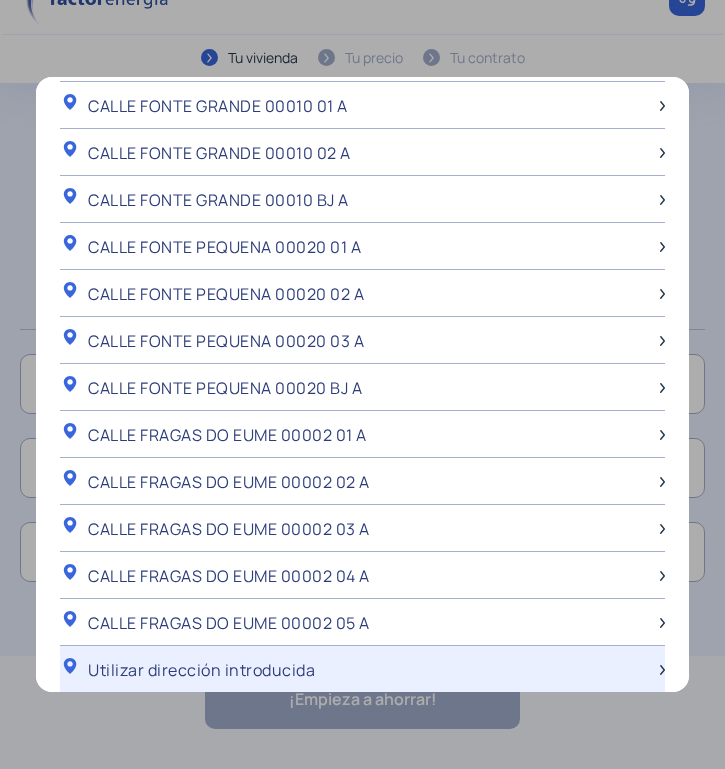 click on "Utilizar dirección introducida" at bounding box center [187, 669] 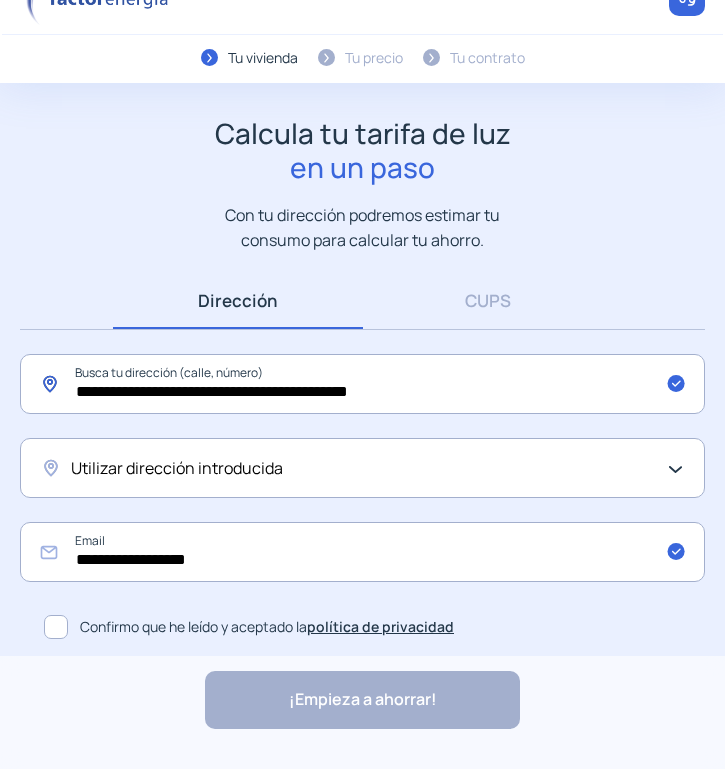 drag, startPoint x: 267, startPoint y: 393, endPoint x: 59, endPoint y: 393, distance: 208 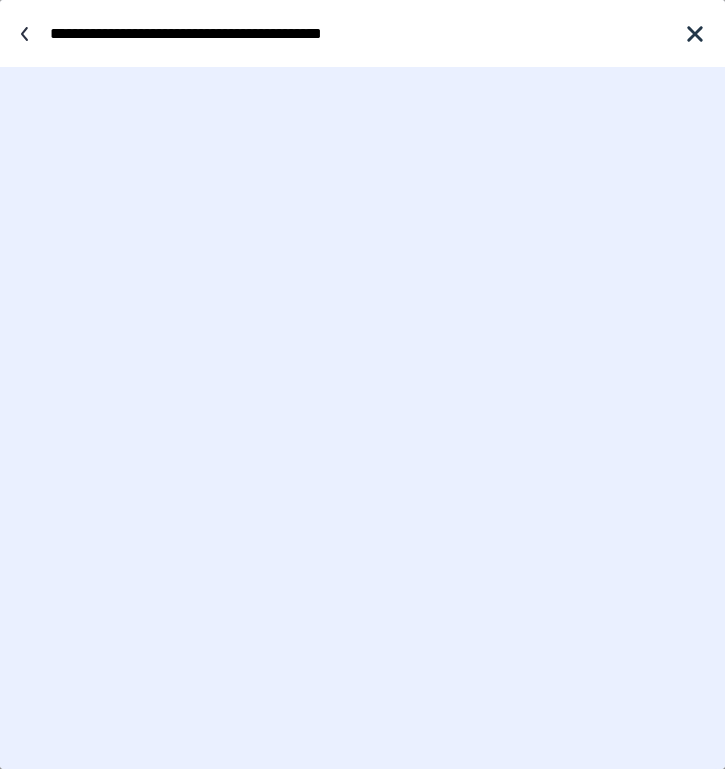 click on "**********" at bounding box center (357, 33) 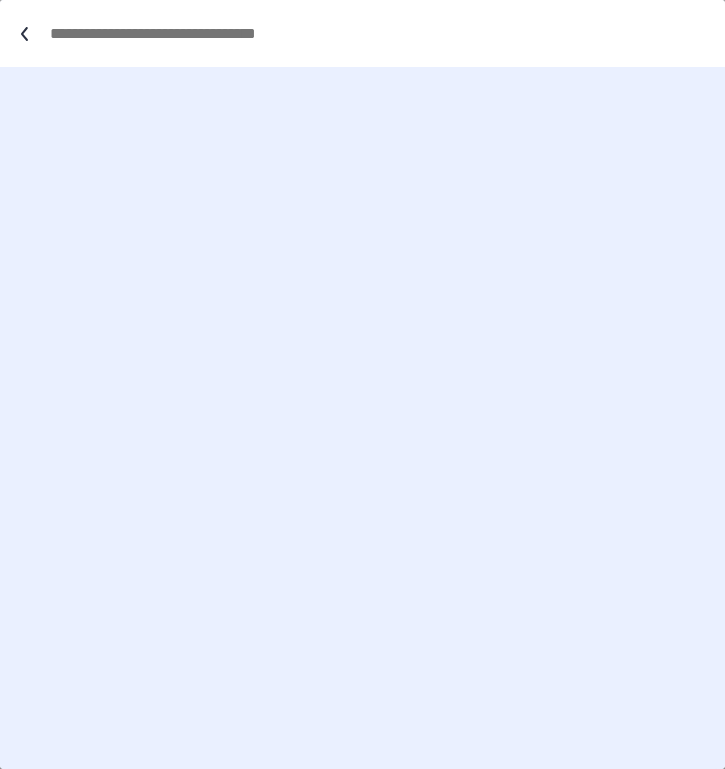 click at bounding box center (372, 33) 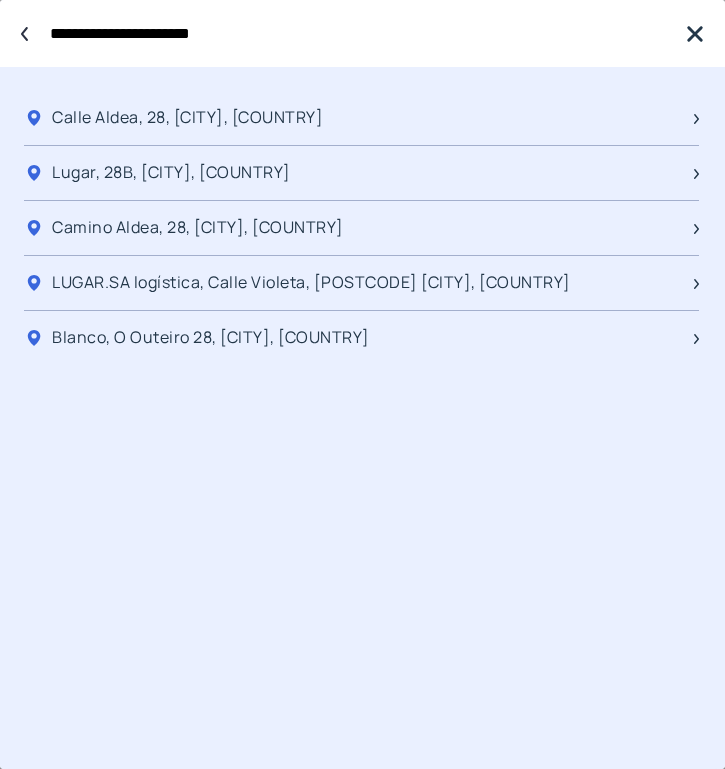 type on "**********" 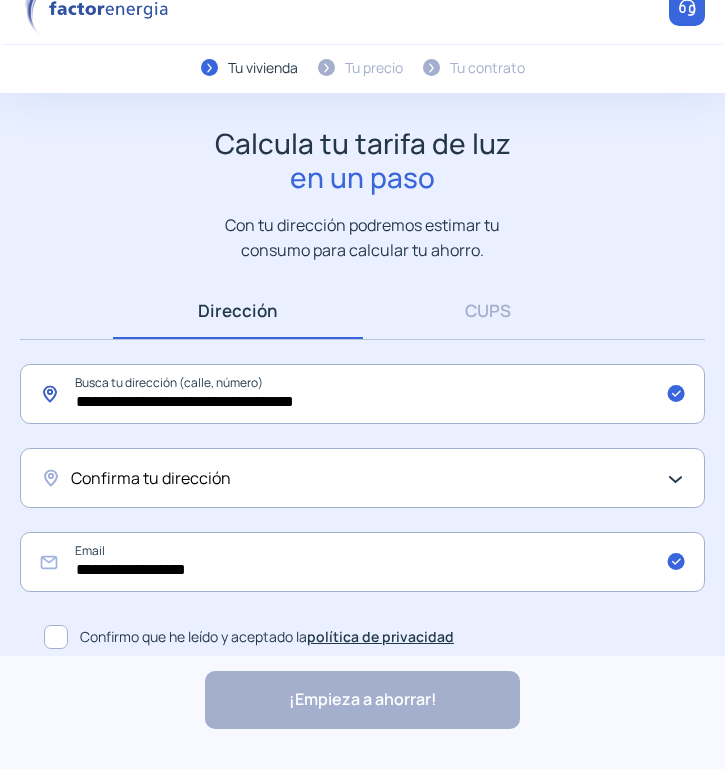 click on "**********" 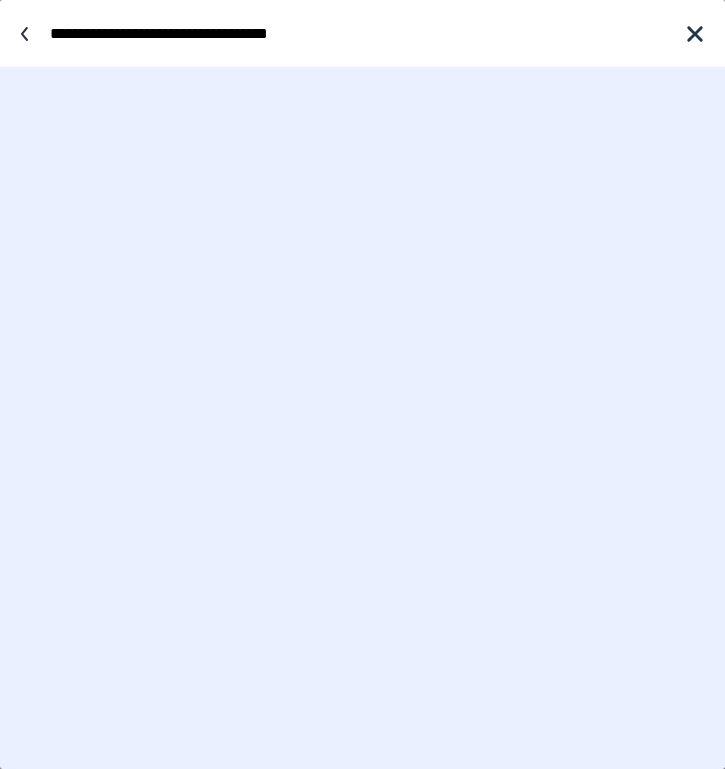 scroll, scrollTop: 0, scrollLeft: 0, axis: both 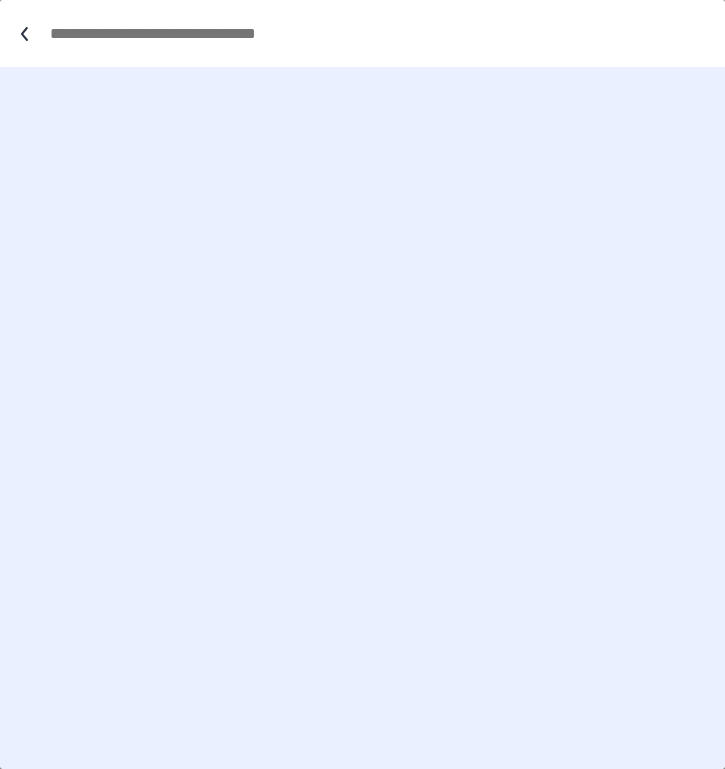 click at bounding box center [372, 33] 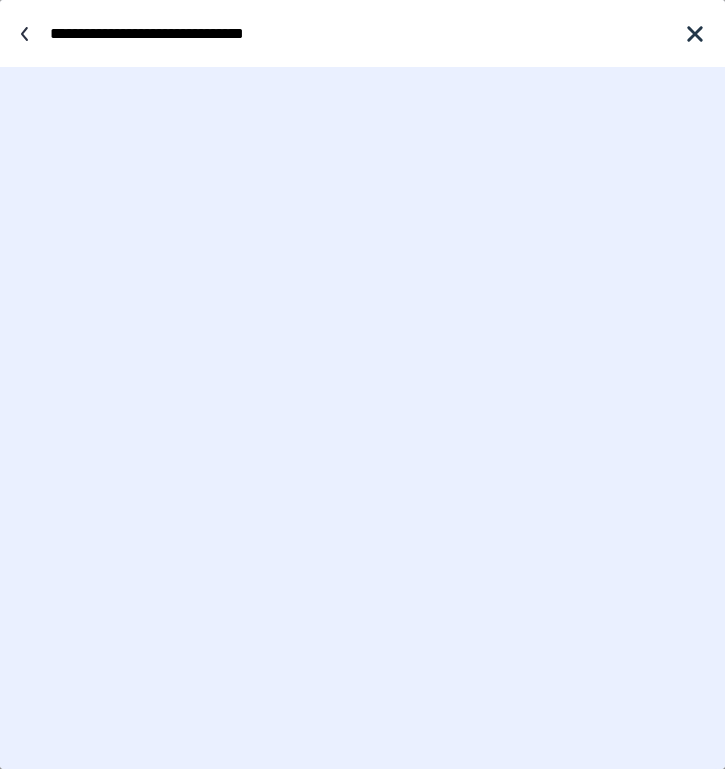 click on "**********" at bounding box center [357, 33] 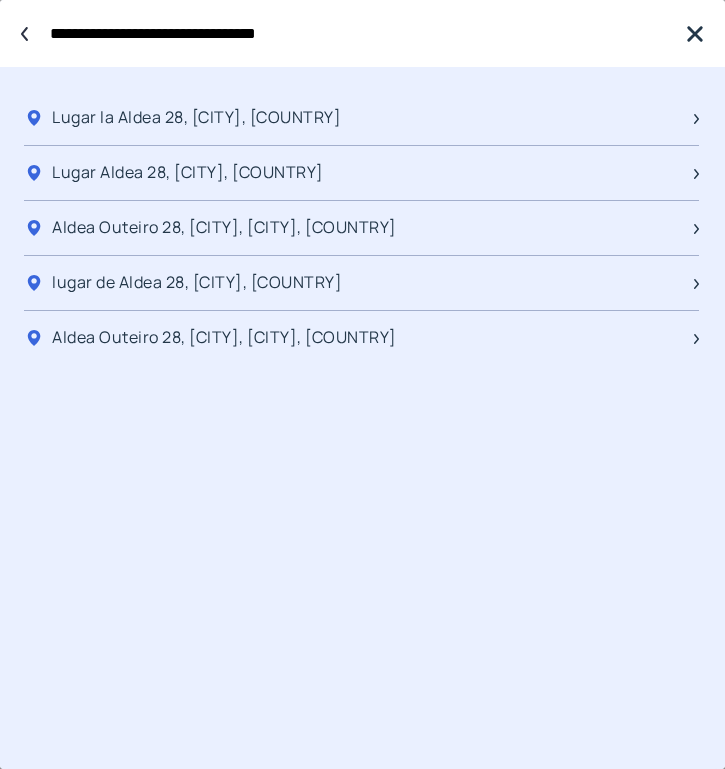 click on "**********" at bounding box center [357, 33] 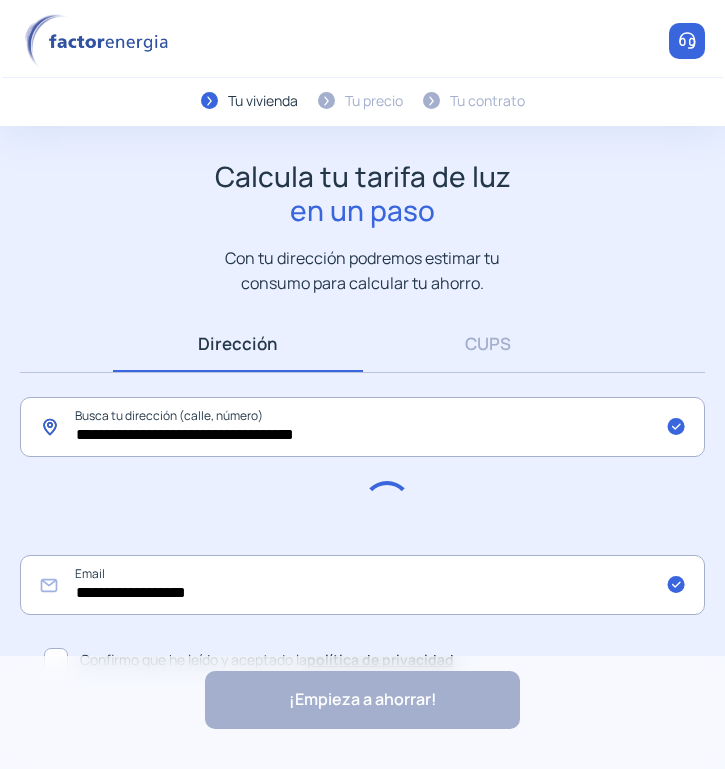 scroll, scrollTop: 33, scrollLeft: 0, axis: vertical 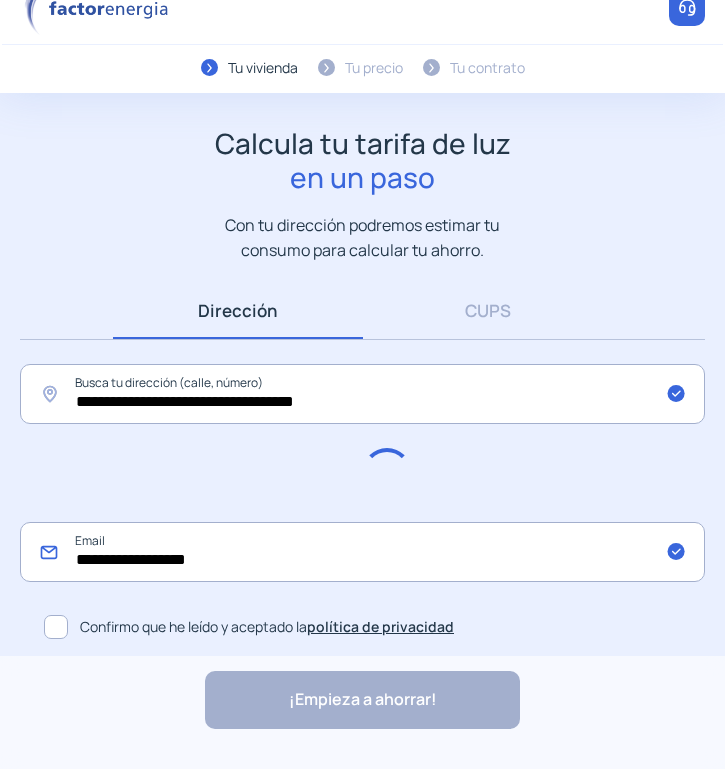 click on "**********" 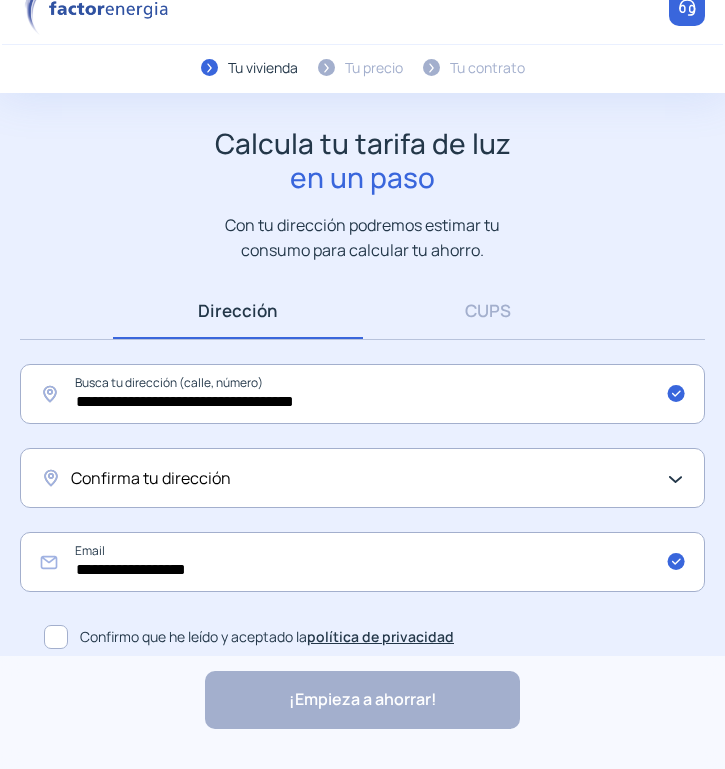 click on "Confirma tu dirección" 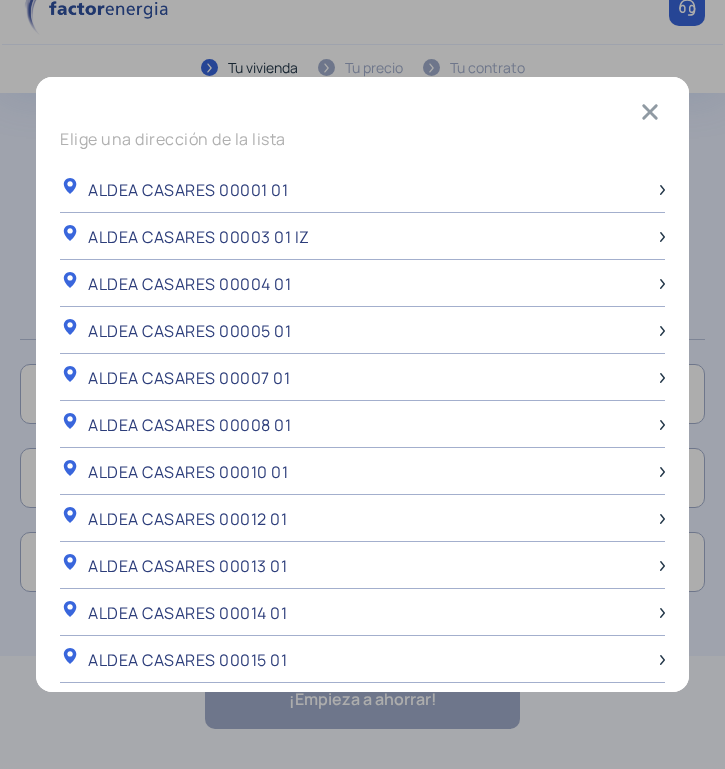 scroll, scrollTop: 0, scrollLeft: 0, axis: both 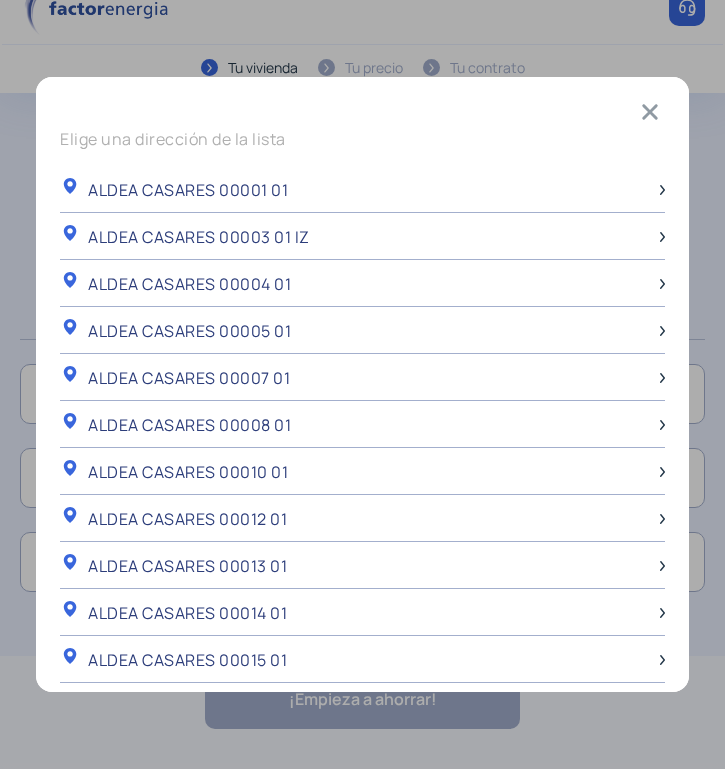 click at bounding box center [650, 112] 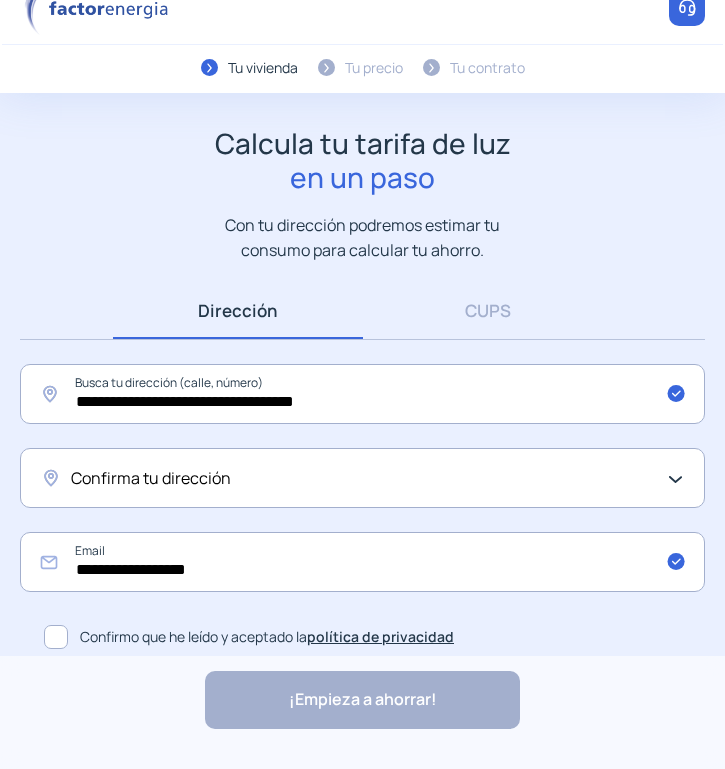 scroll, scrollTop: 33, scrollLeft: 0, axis: vertical 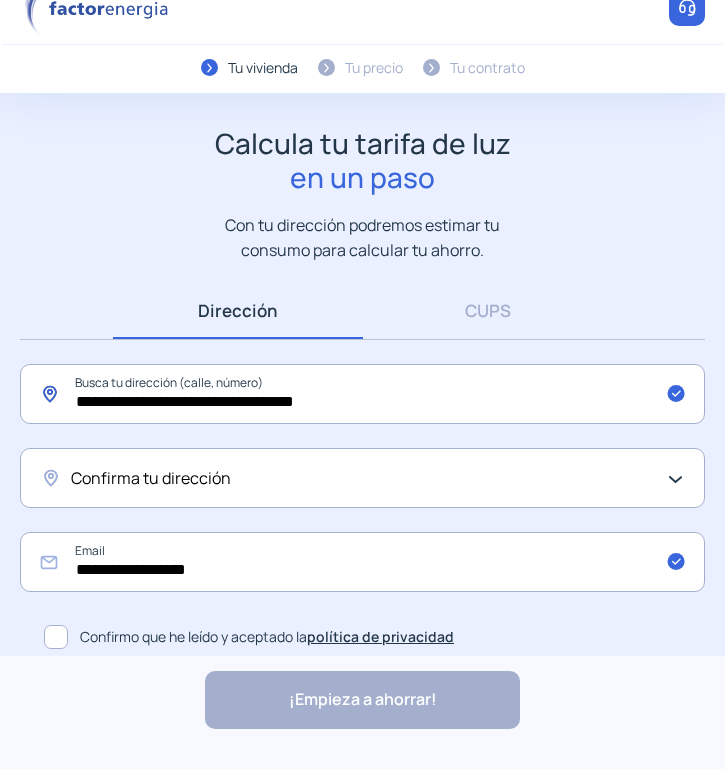 click on "**********" 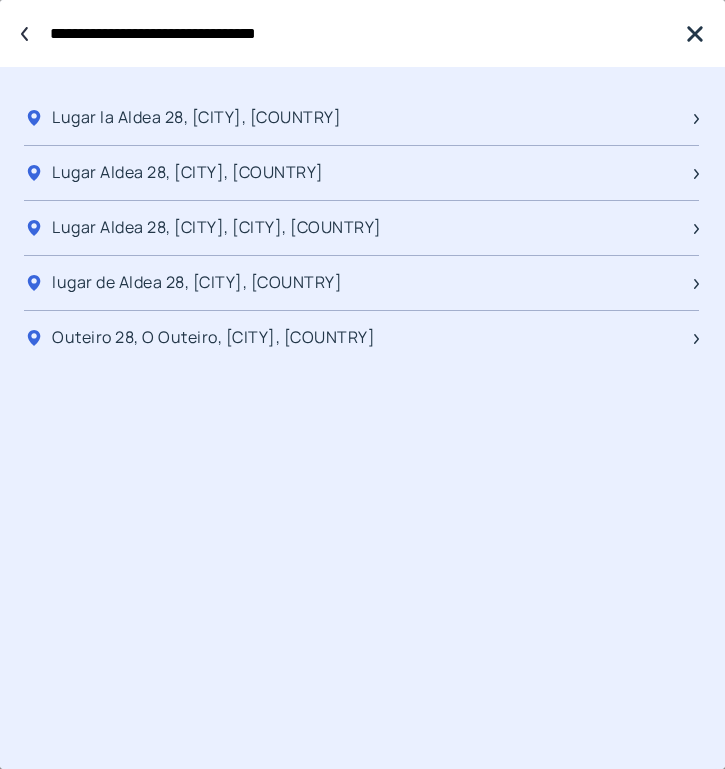 drag, startPoint x: 221, startPoint y: 41, endPoint x: 170, endPoint y: 41, distance: 51 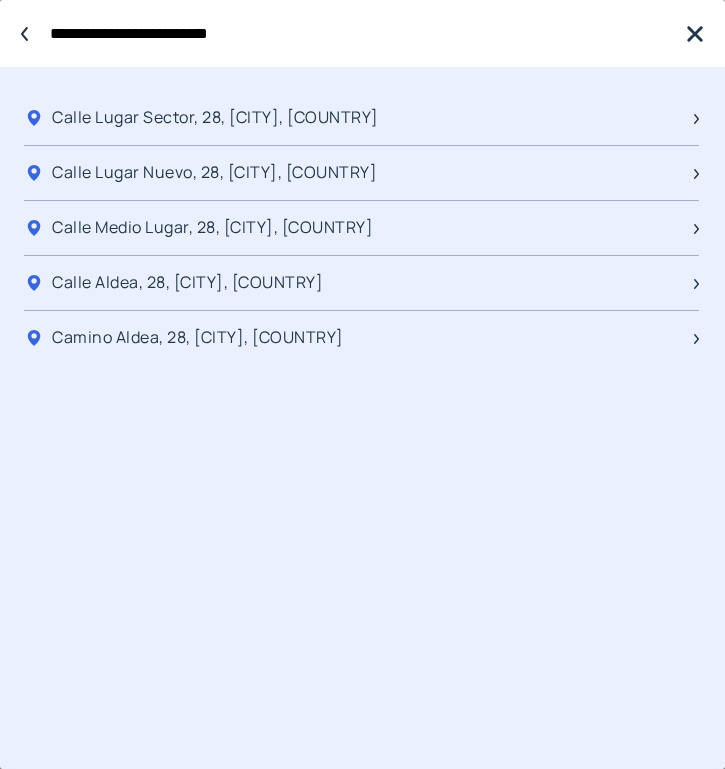 click on "**********" at bounding box center (357, 33) 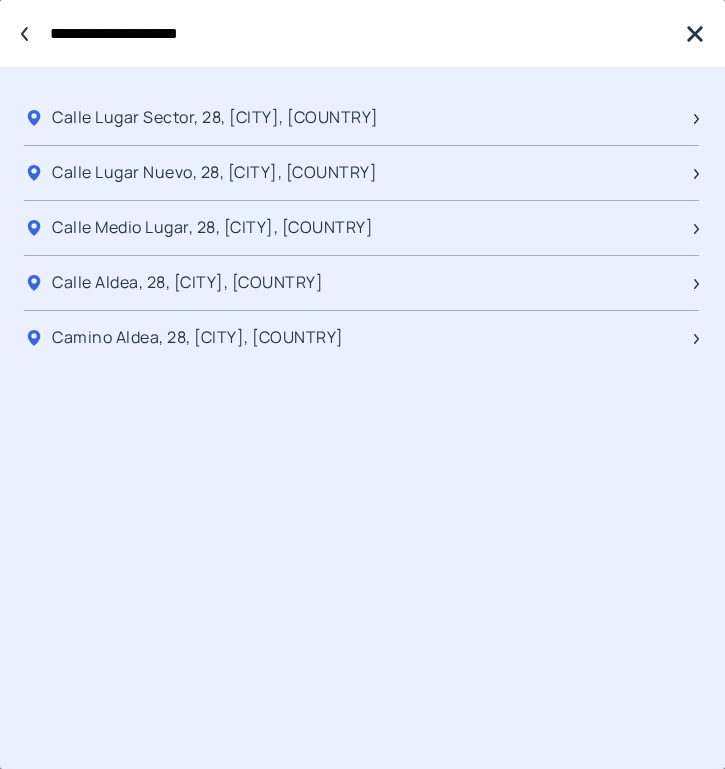 click on "**********" at bounding box center (357, 33) 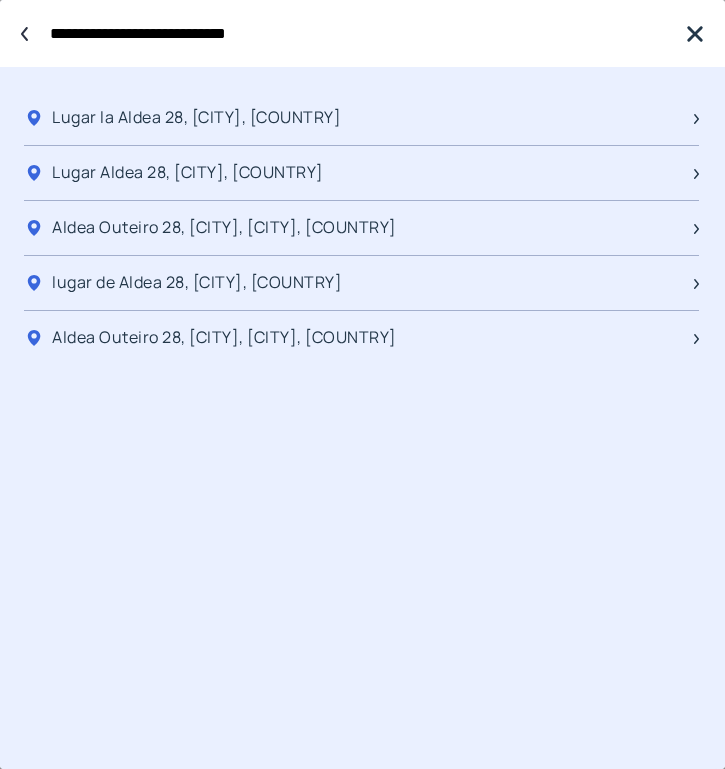 click on "**********" at bounding box center (357, 33) 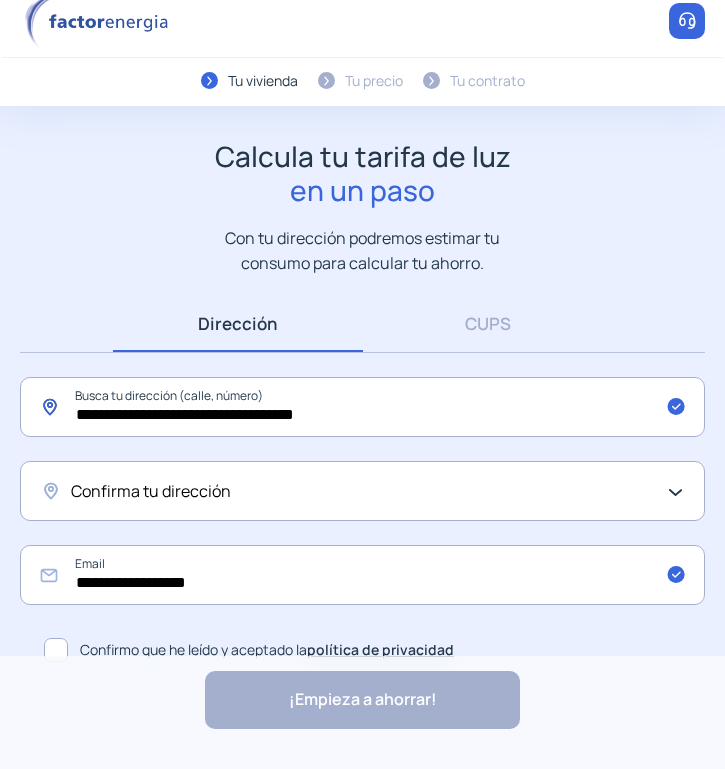scroll, scrollTop: 0, scrollLeft: 0, axis: both 